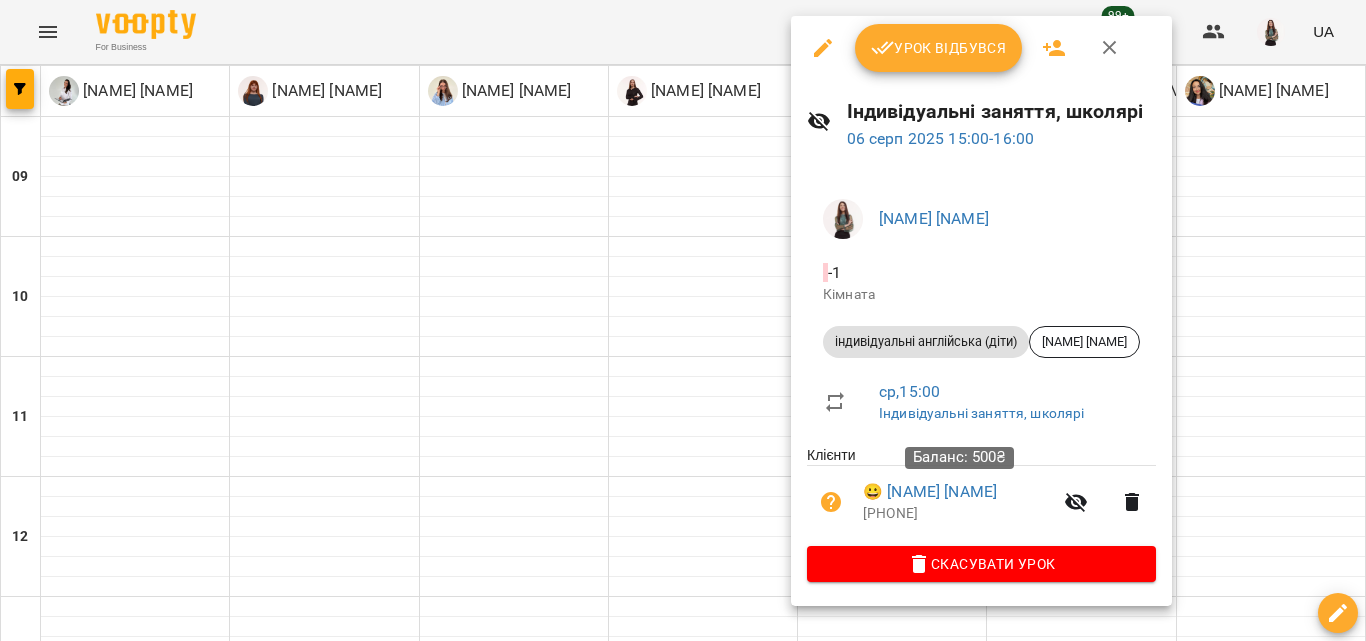 scroll, scrollTop: 0, scrollLeft: 0, axis: both 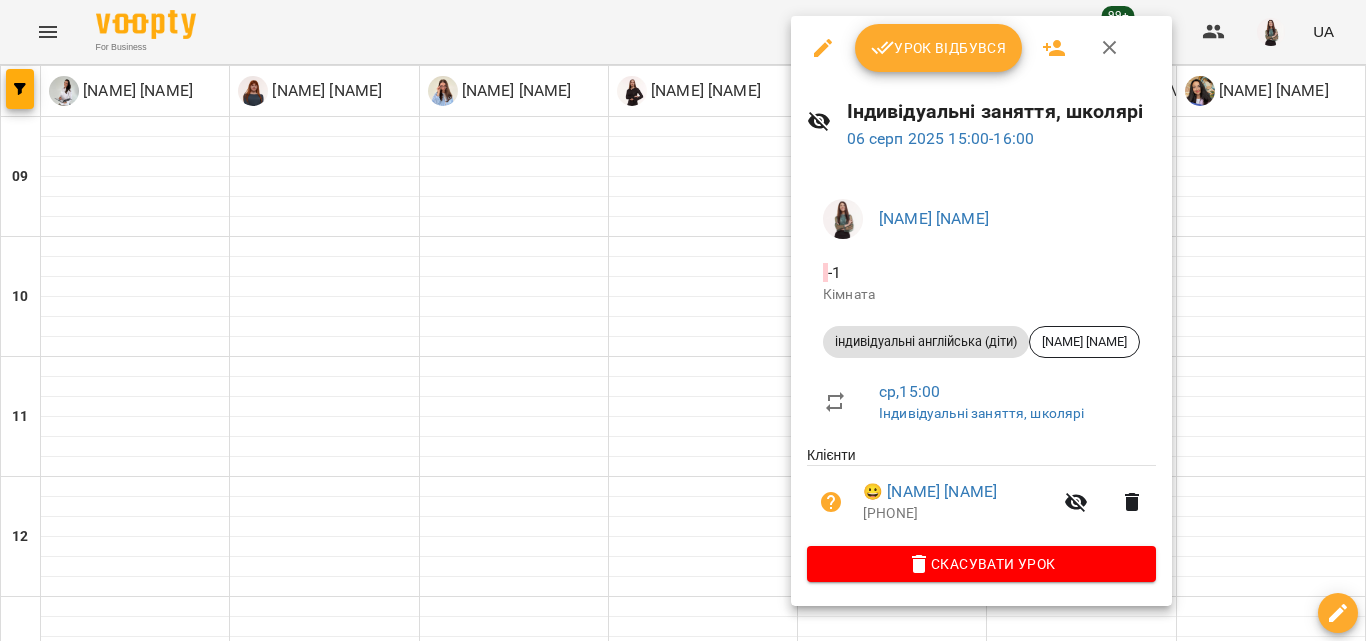 click 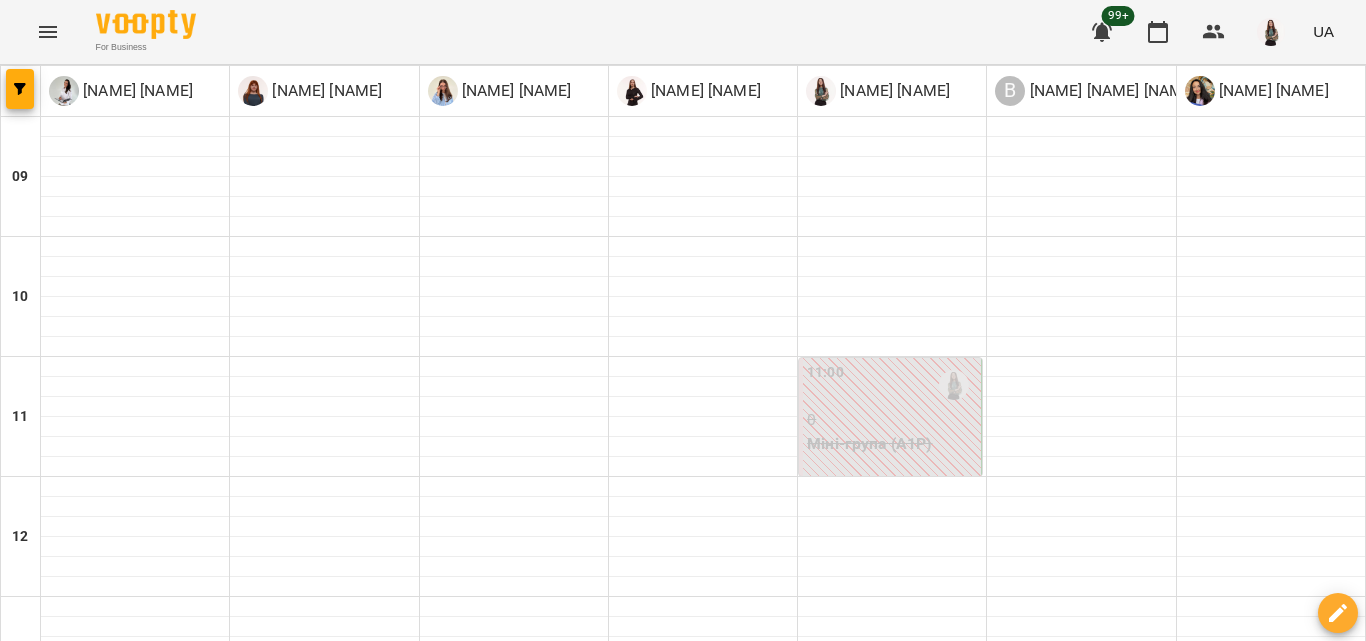 scroll, scrollTop: 853, scrollLeft: 0, axis: vertical 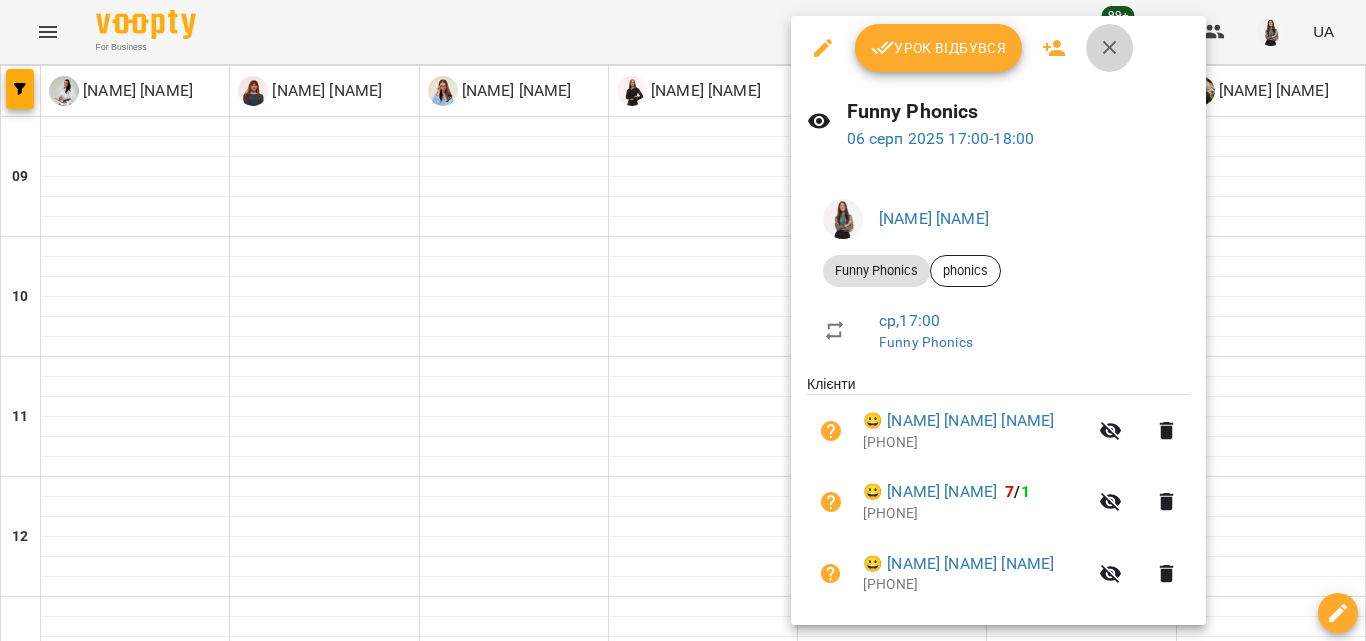 click 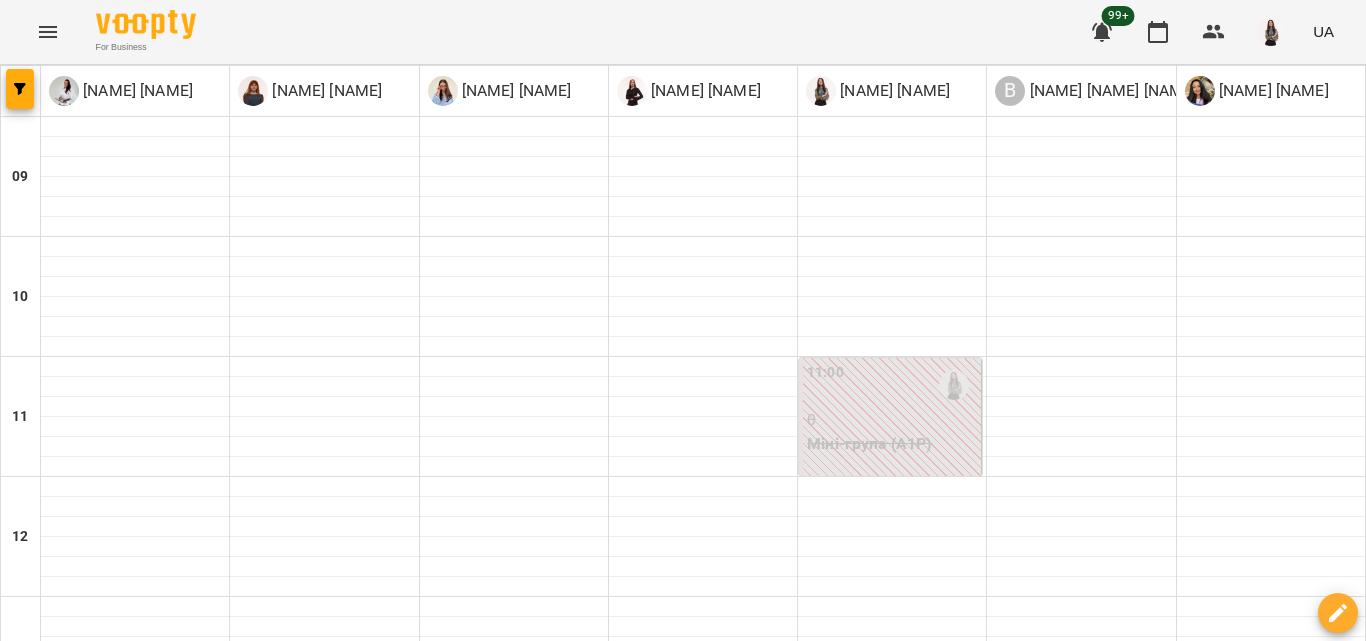 click on "Пожидаєва Вікторія Сергіївна" at bounding box center [892, 1260] 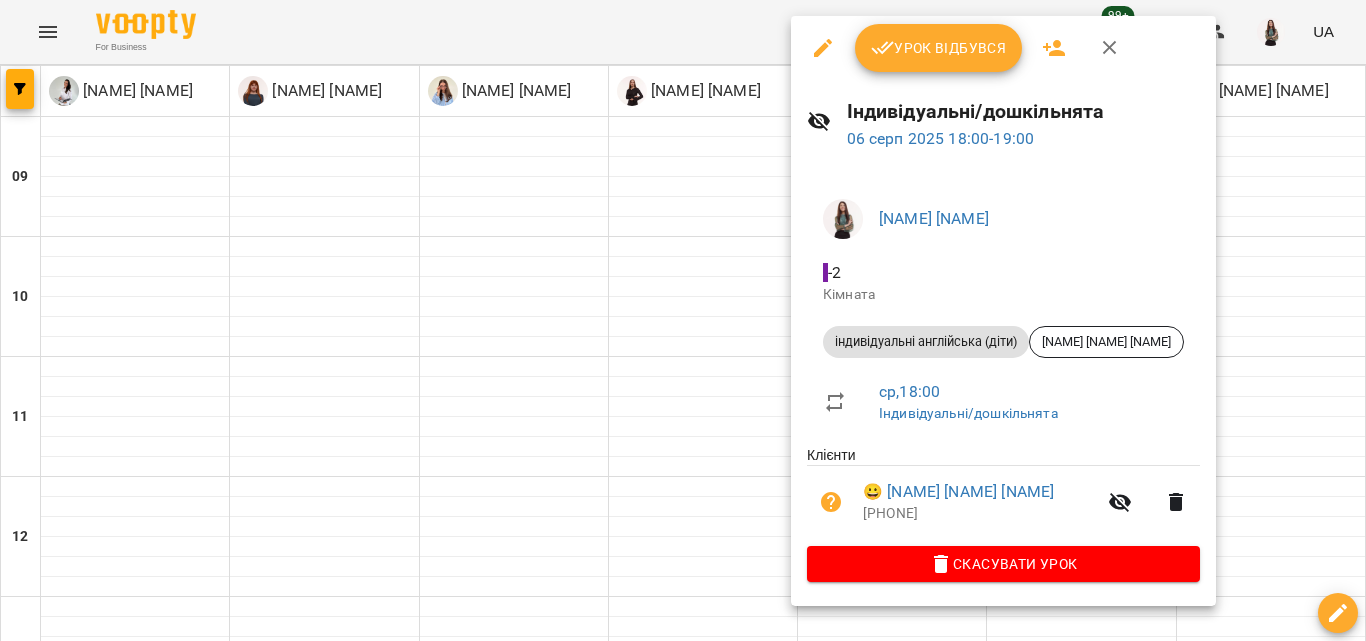 click 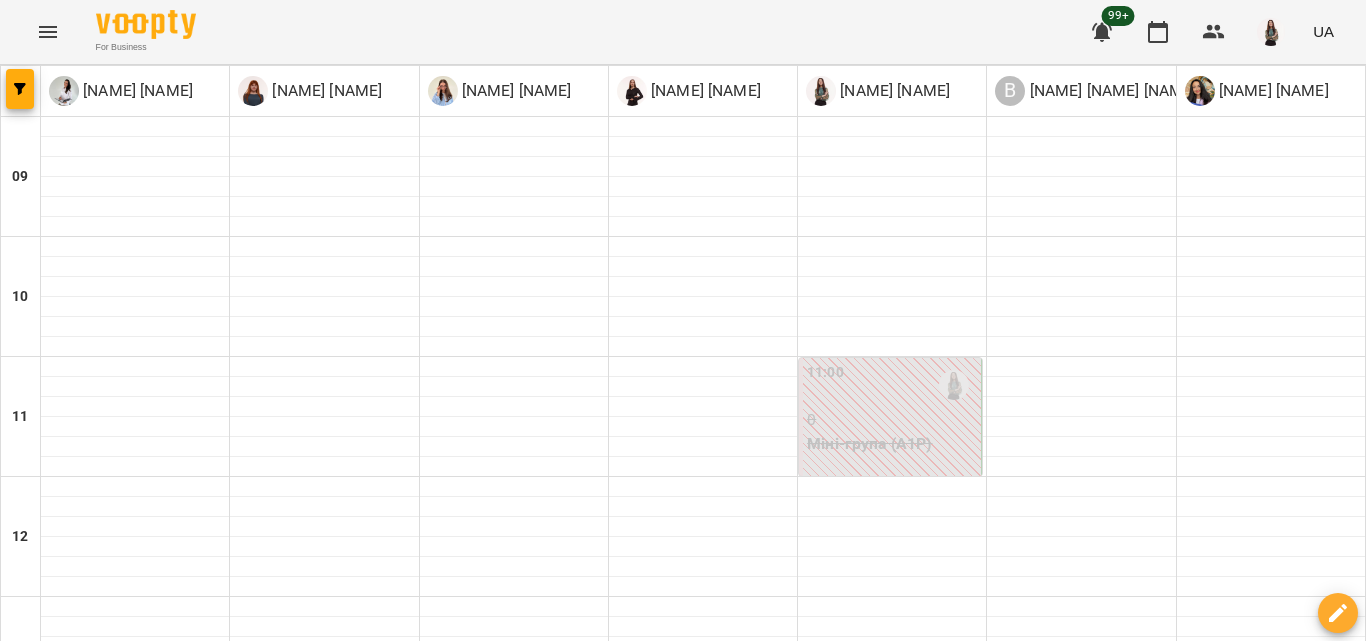 scroll, scrollTop: 929, scrollLeft: 0, axis: vertical 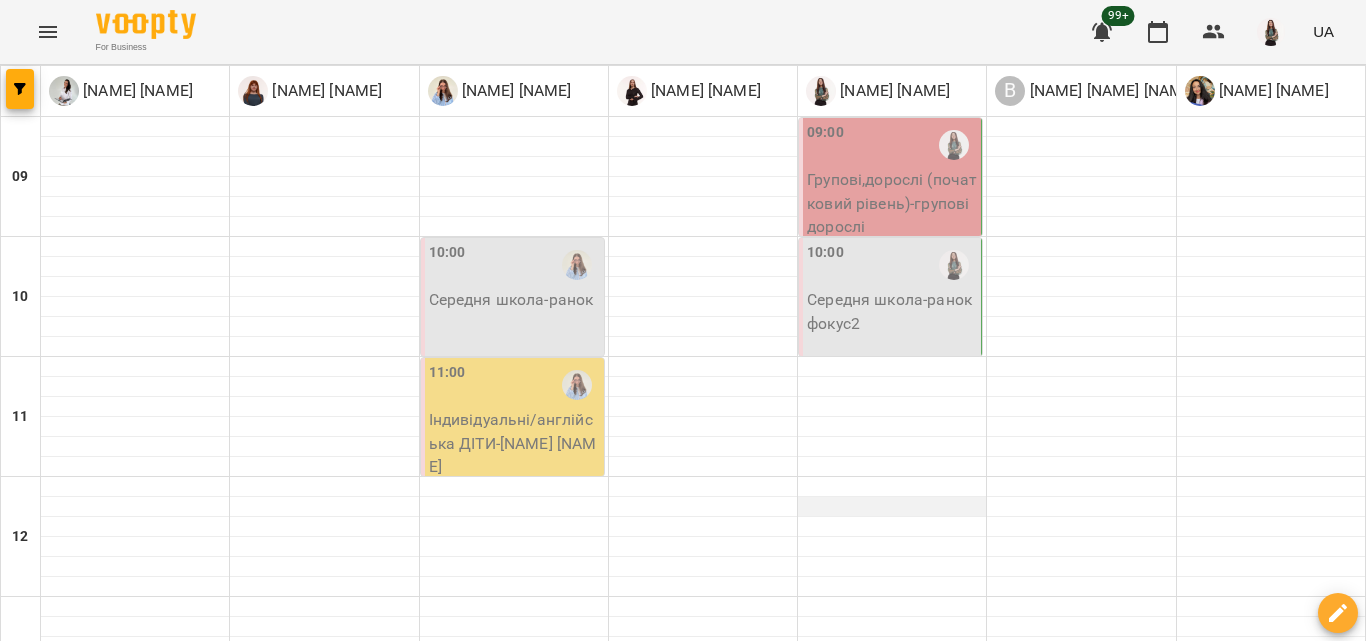 click at bounding box center (892, 507) 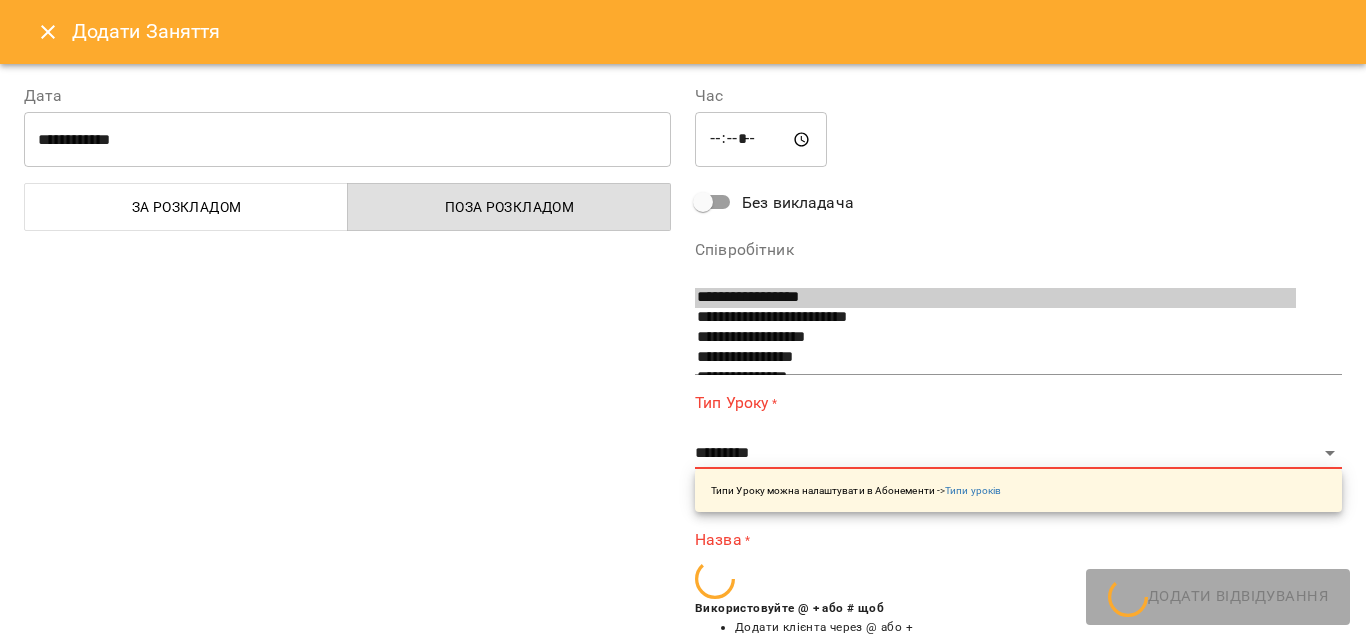 scroll, scrollTop: 53, scrollLeft: 0, axis: vertical 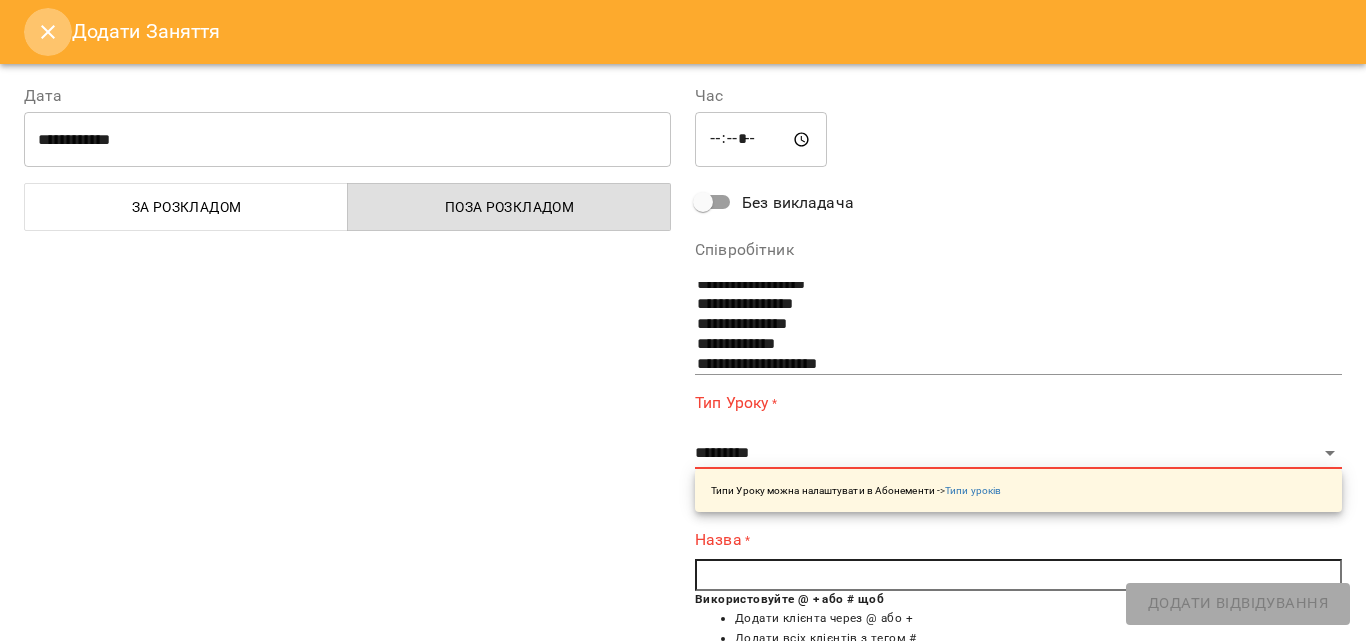 click at bounding box center [48, 32] 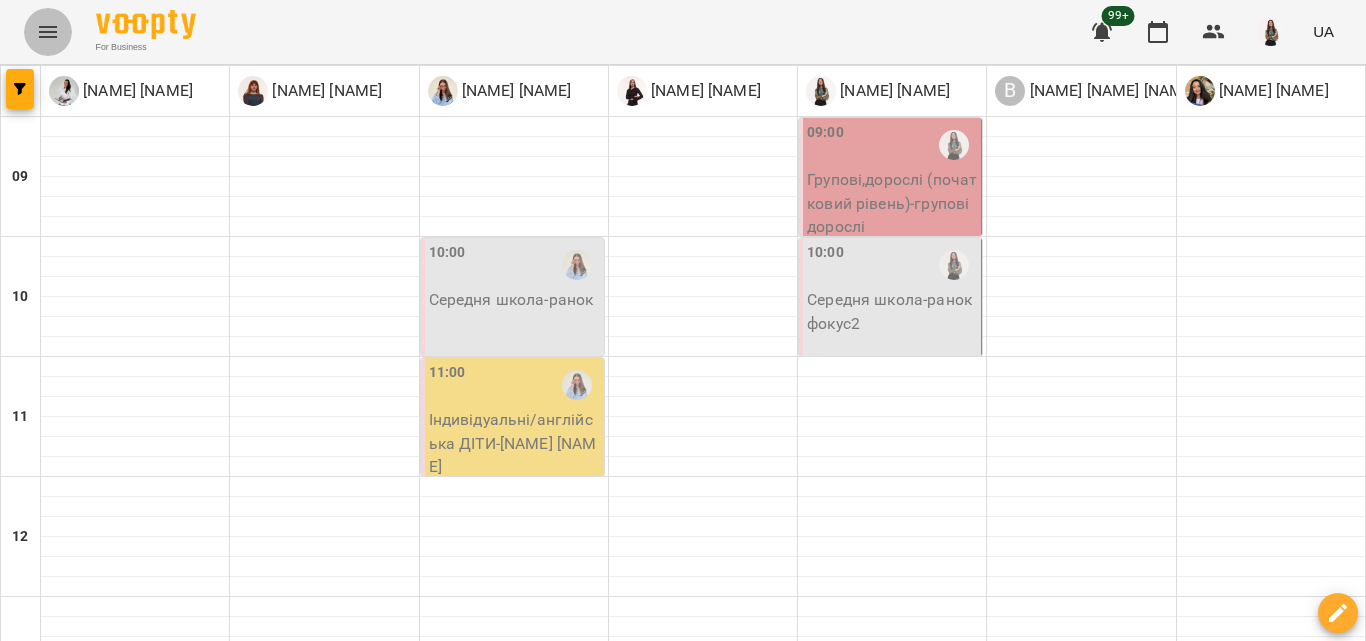 click at bounding box center [48, 32] 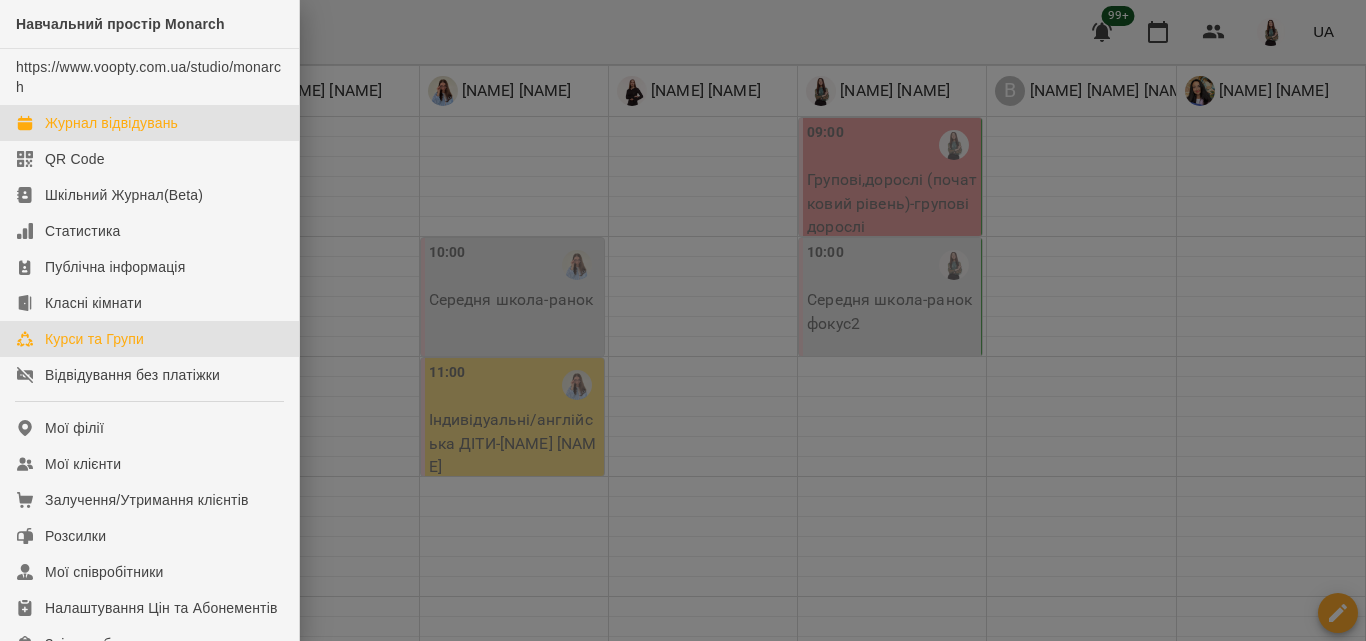 click on "Курси та Групи" at bounding box center (149, 339) 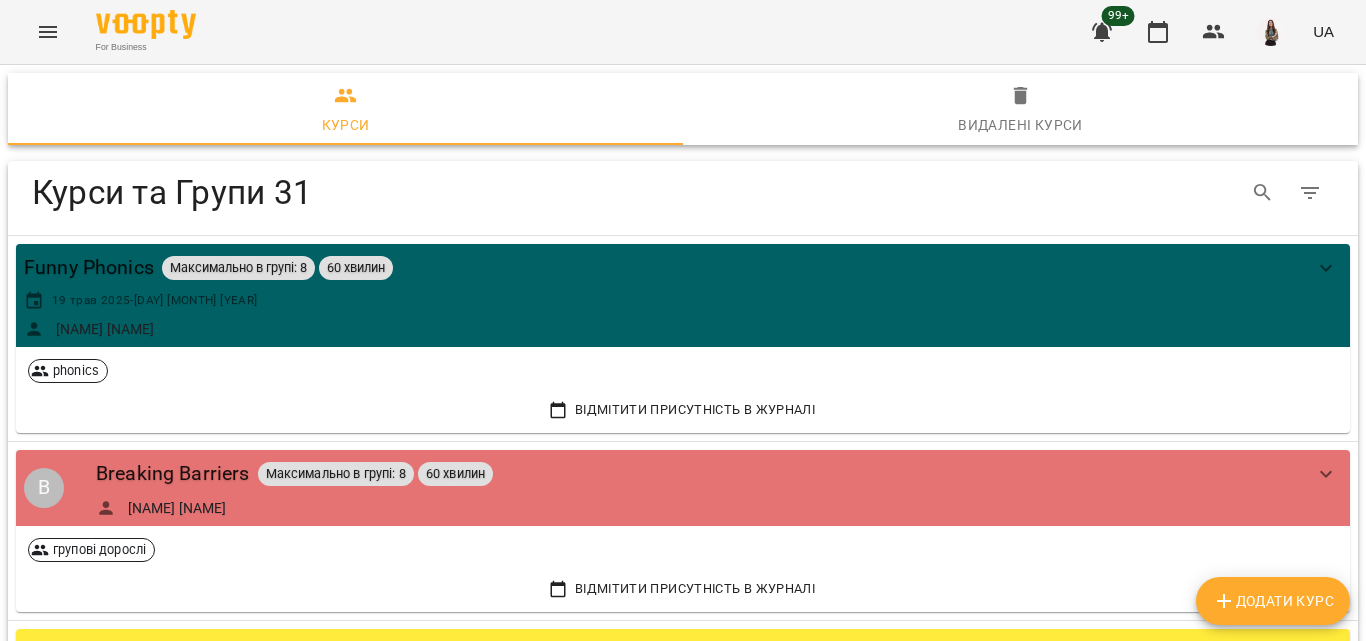 click on "Додати Курс" at bounding box center (1273, 601) 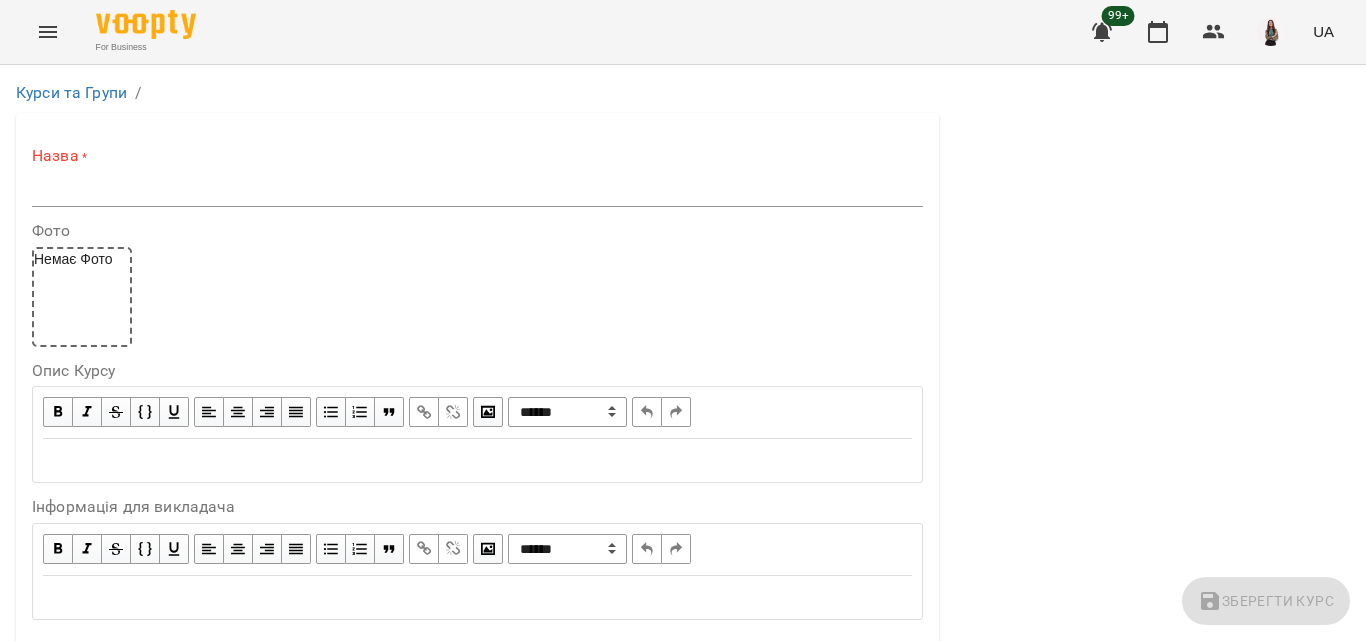 scroll, scrollTop: 500, scrollLeft: 0, axis: vertical 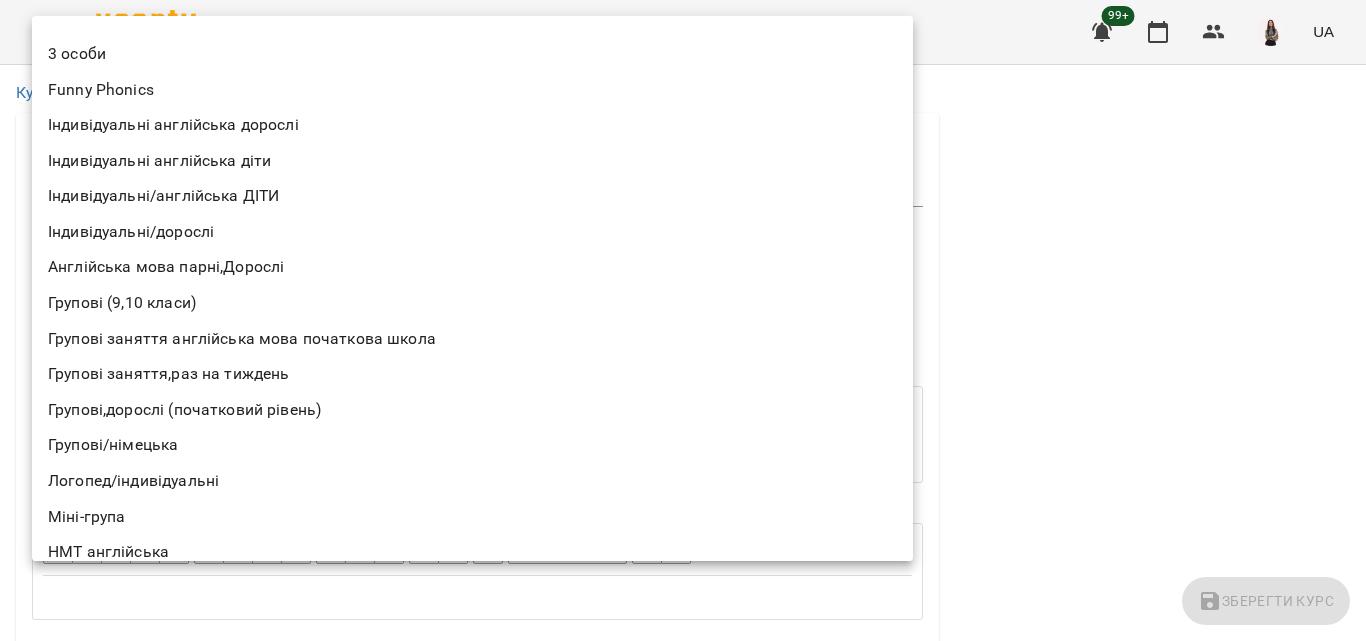 click at bounding box center (683, 320) 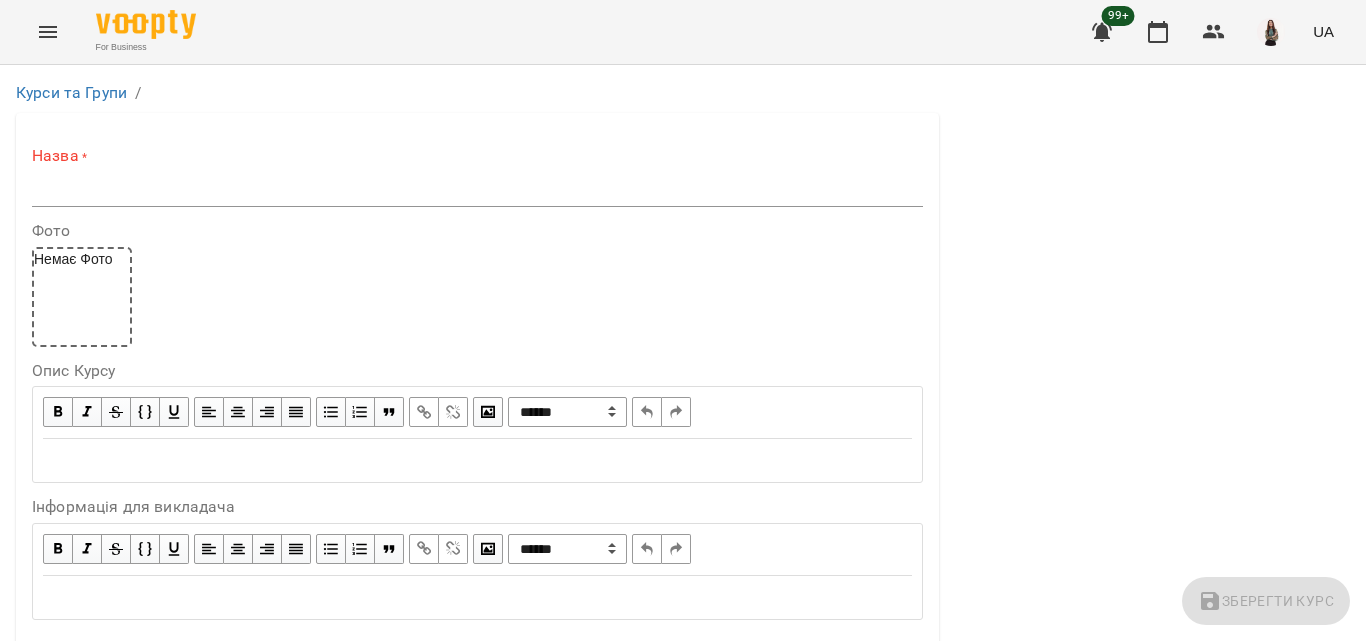 click at bounding box center [48, 32] 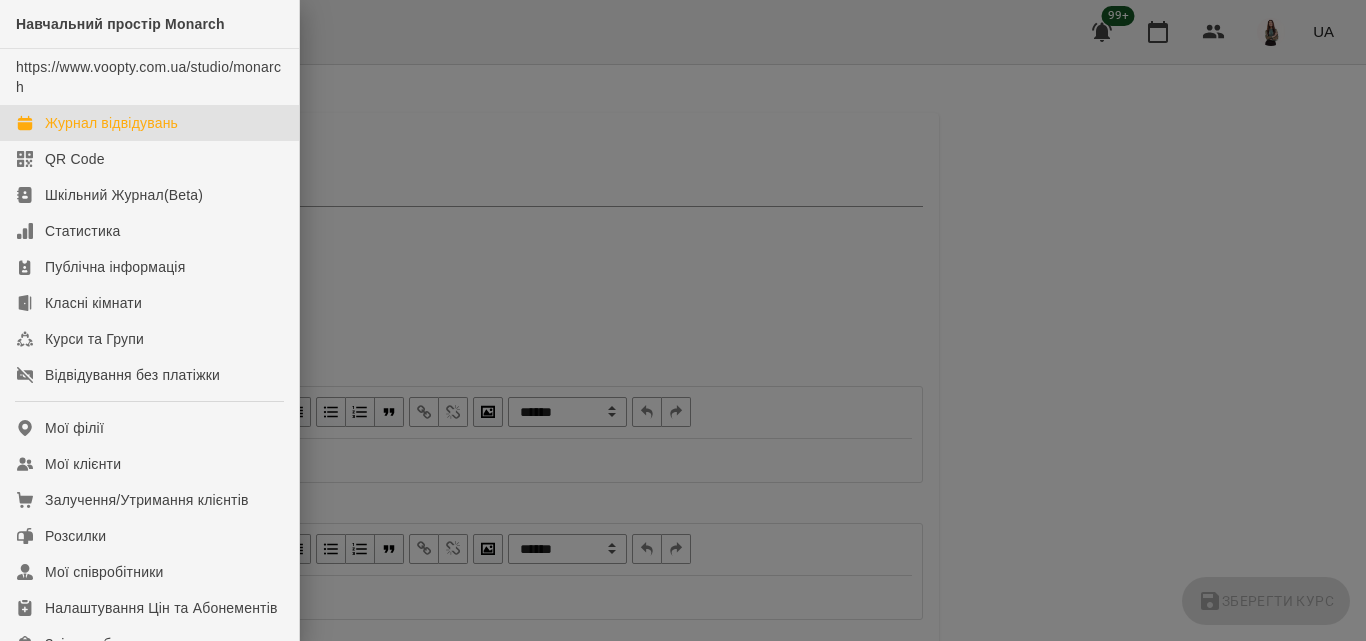 click on "Журнал відвідувань" at bounding box center [111, 123] 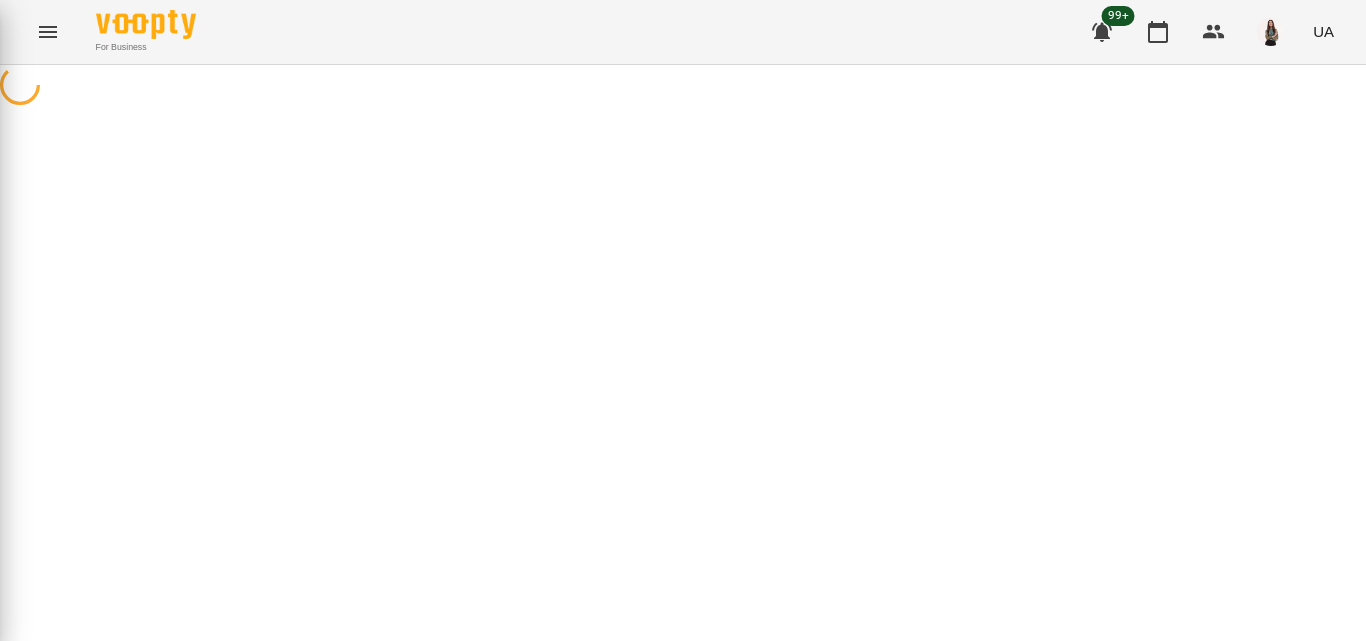 scroll, scrollTop: 0, scrollLeft: 0, axis: both 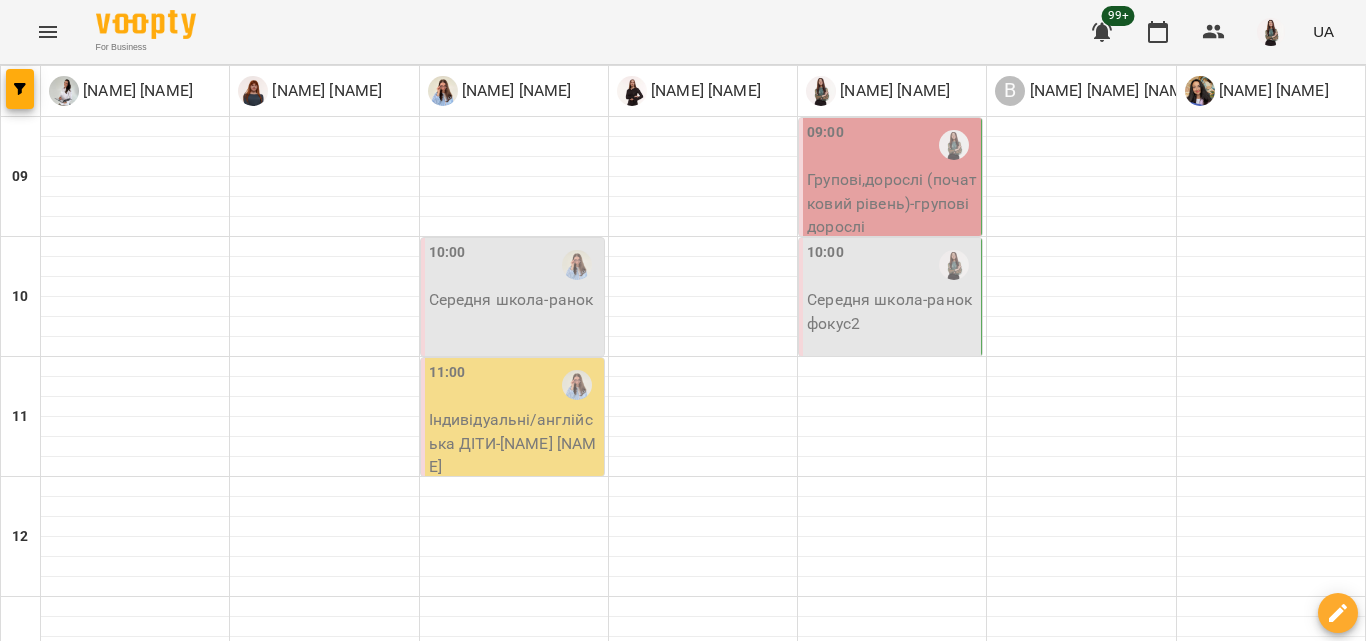click on "пн 04 серп вт 05 серп ср 06 серп чт 07 серп пт 08 серп сб 09 серп" at bounding box center [683, 1469] 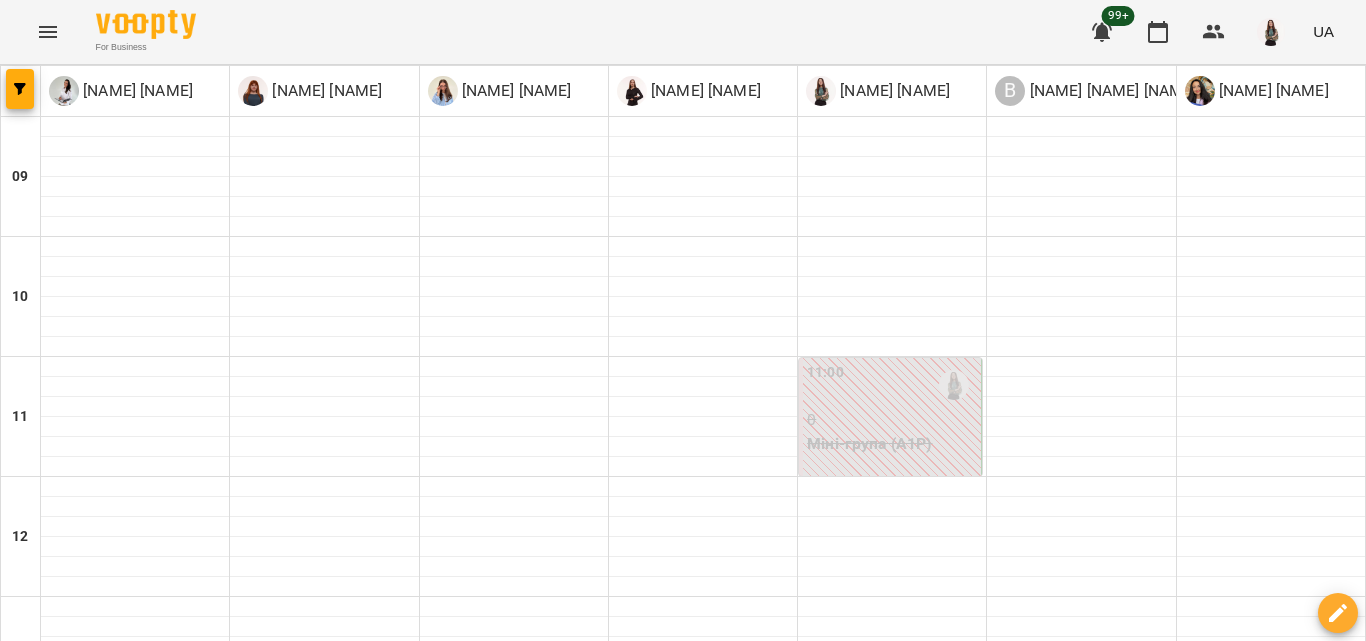 scroll, scrollTop: 400, scrollLeft: 0, axis: vertical 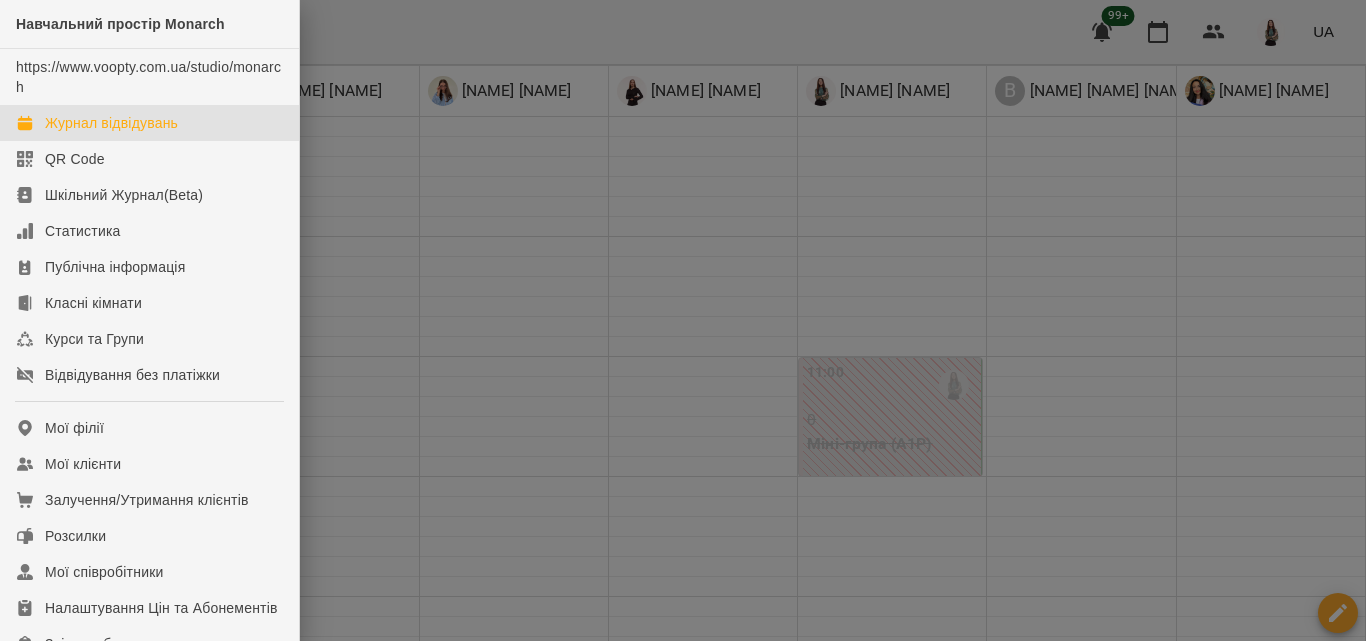 click at bounding box center (683, 320) 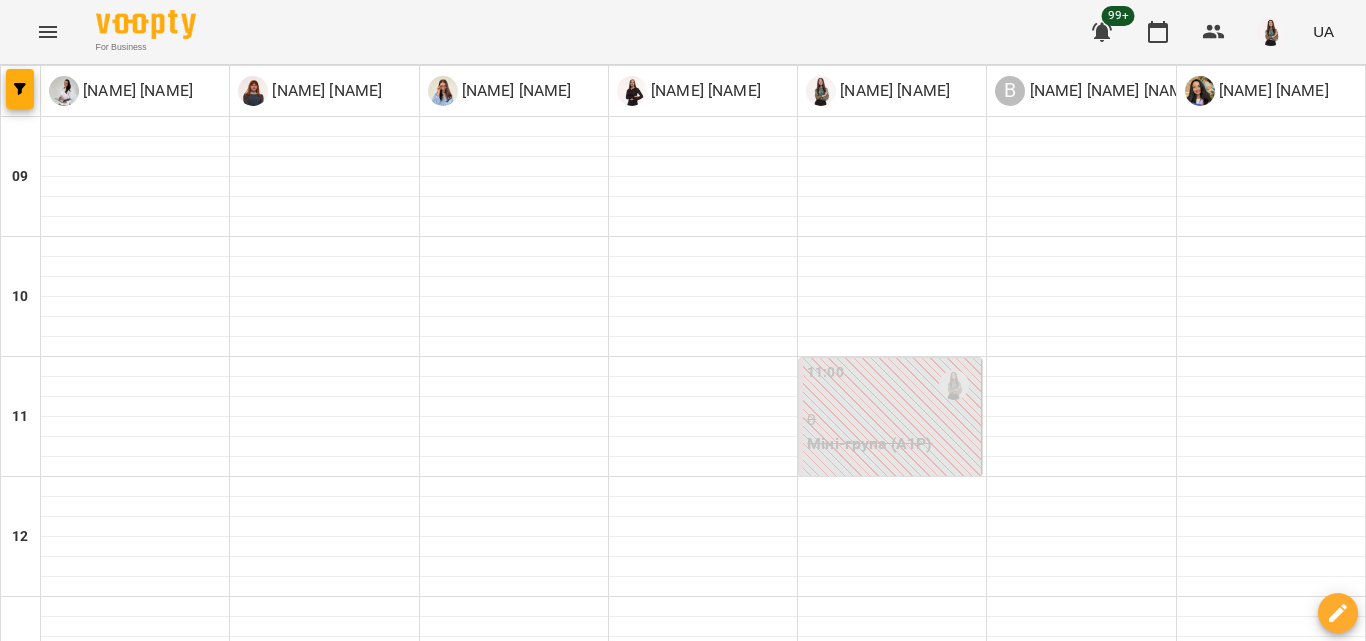 scroll, scrollTop: 775, scrollLeft: 0, axis: vertical 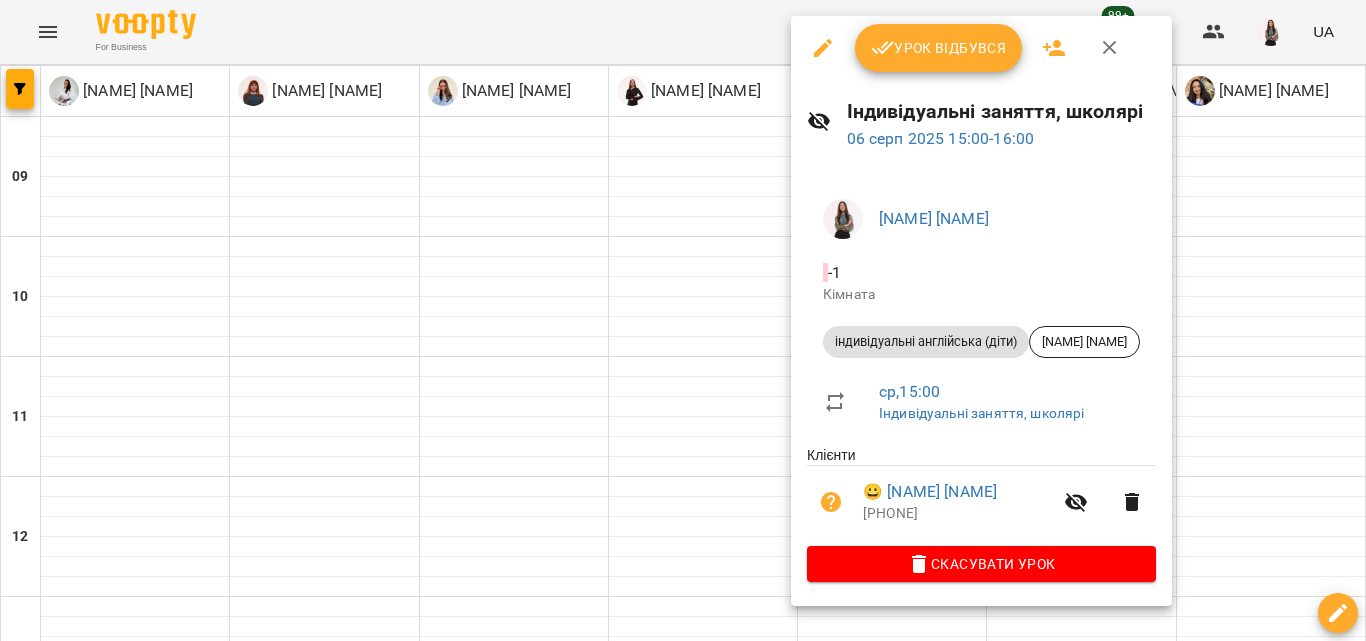 click on "Урок відбувся" at bounding box center [939, 48] 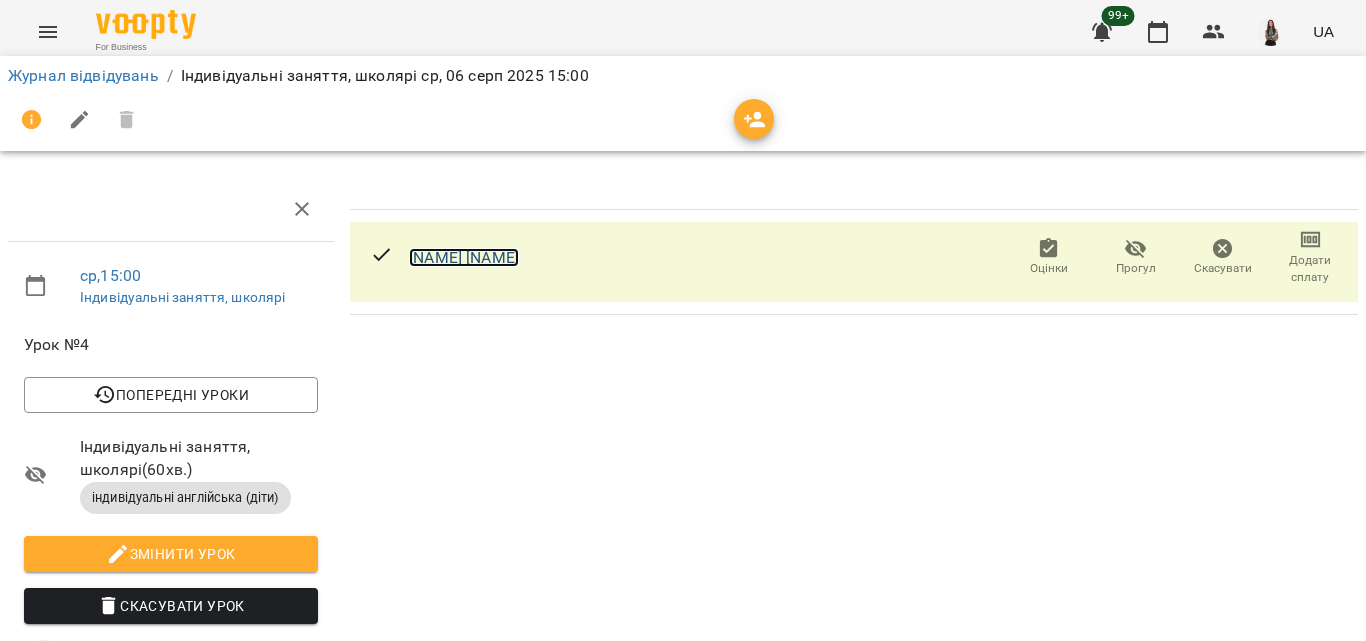 click on "[FIRST] [LAST]" at bounding box center [464, 257] 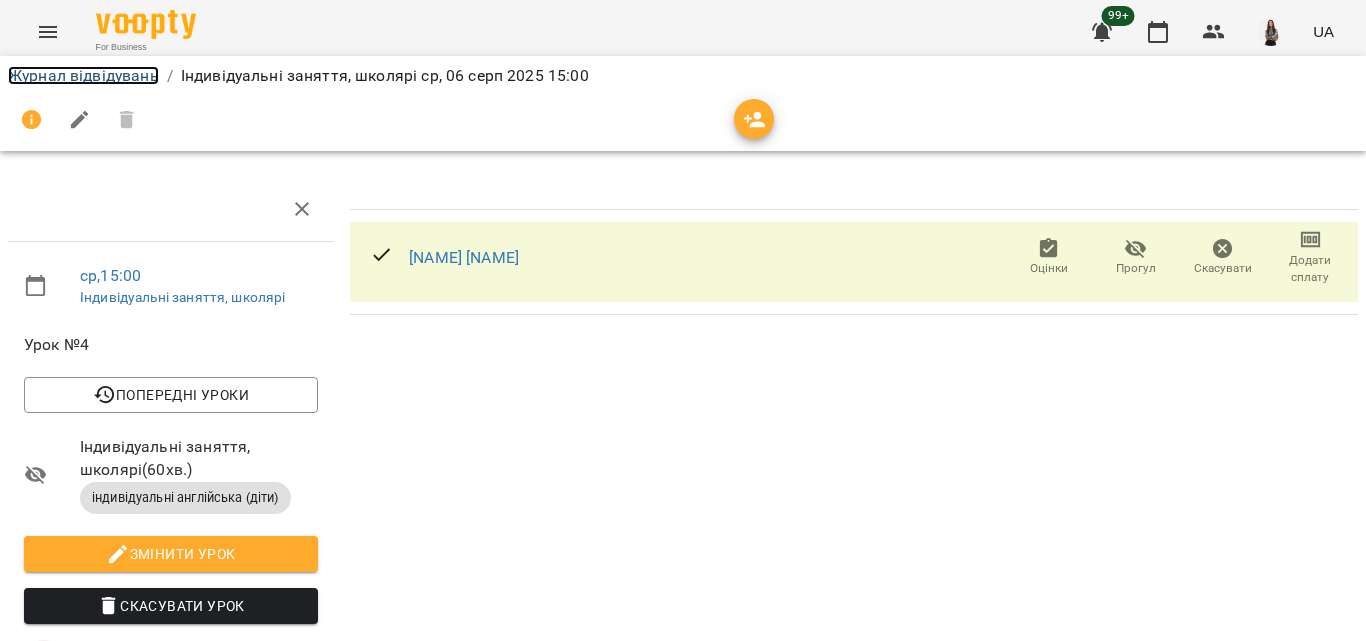 click on "Журнал відвідувань" at bounding box center (83, 75) 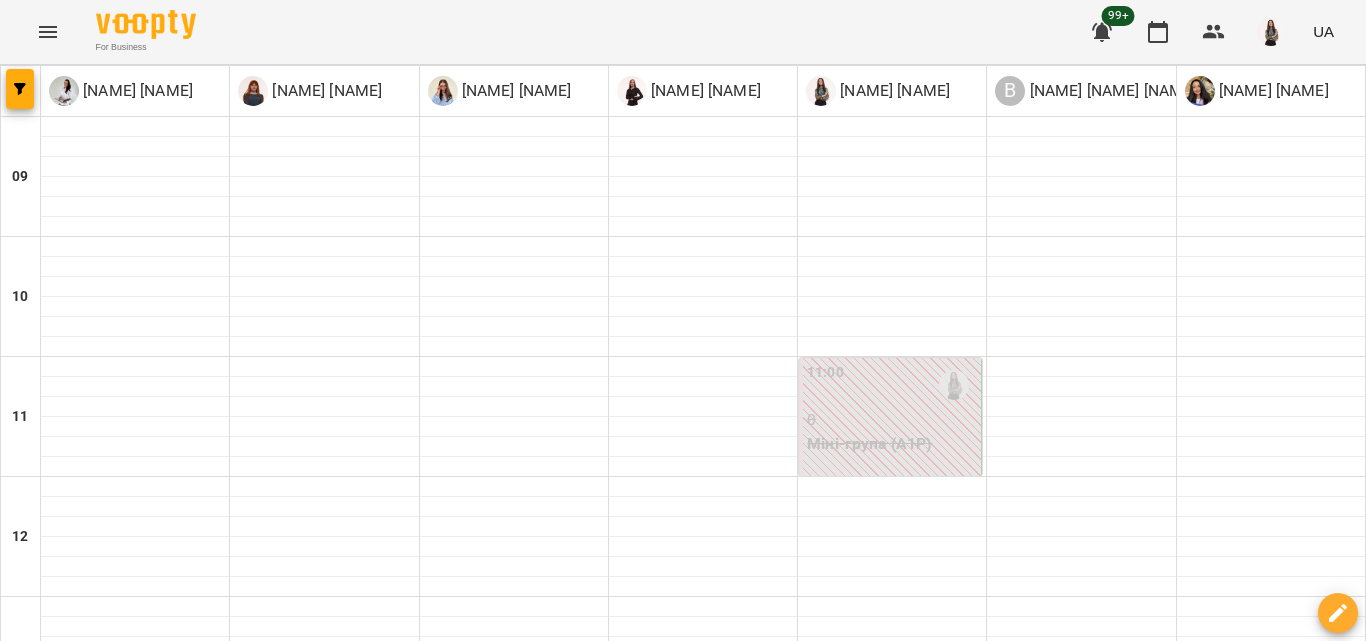 scroll, scrollTop: 736, scrollLeft: 0, axis: vertical 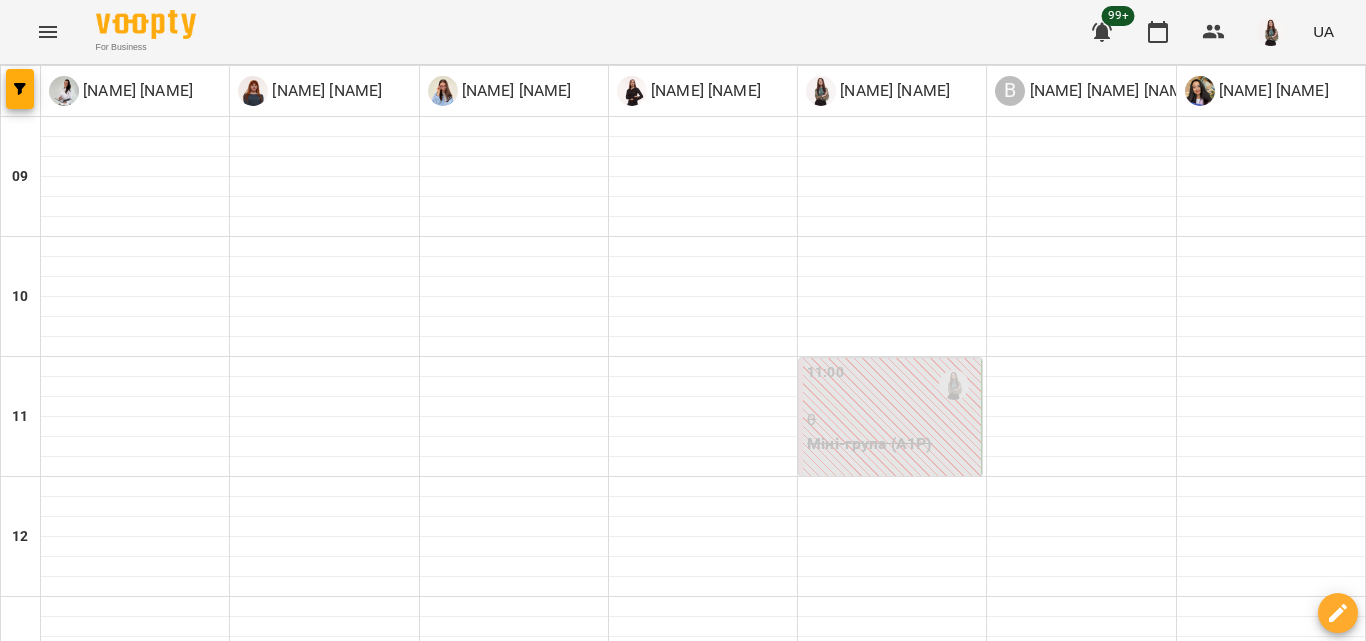 click 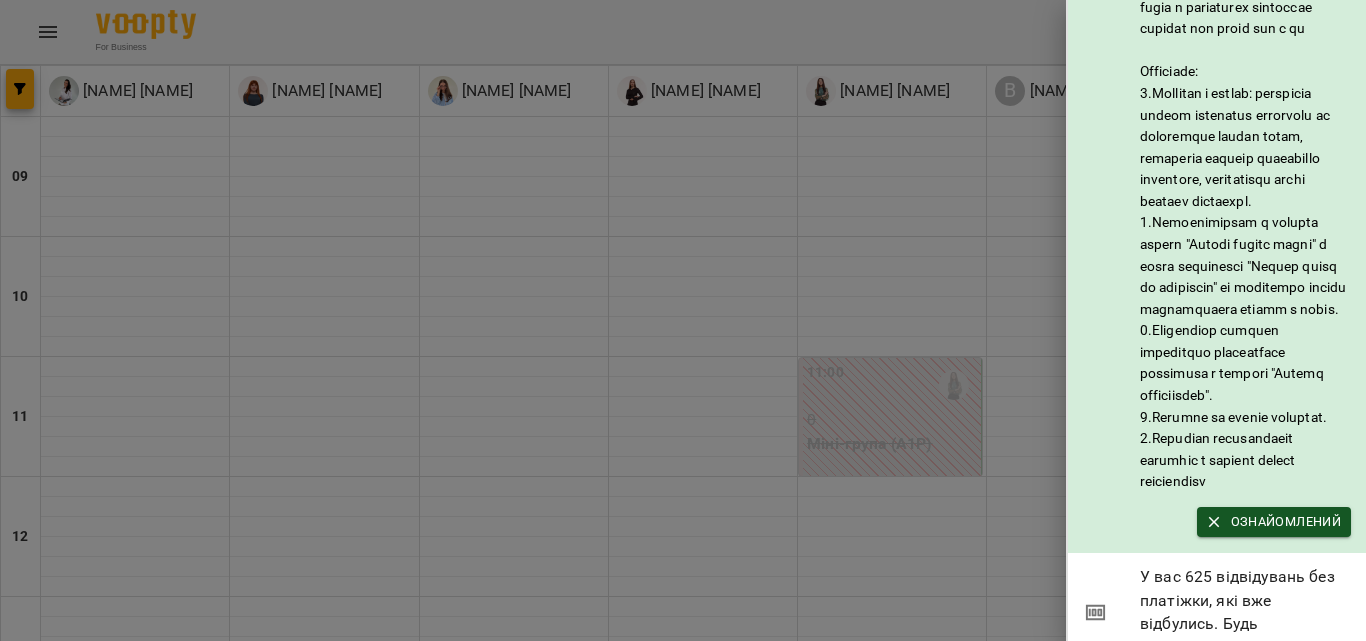 scroll, scrollTop: 357, scrollLeft: 0, axis: vertical 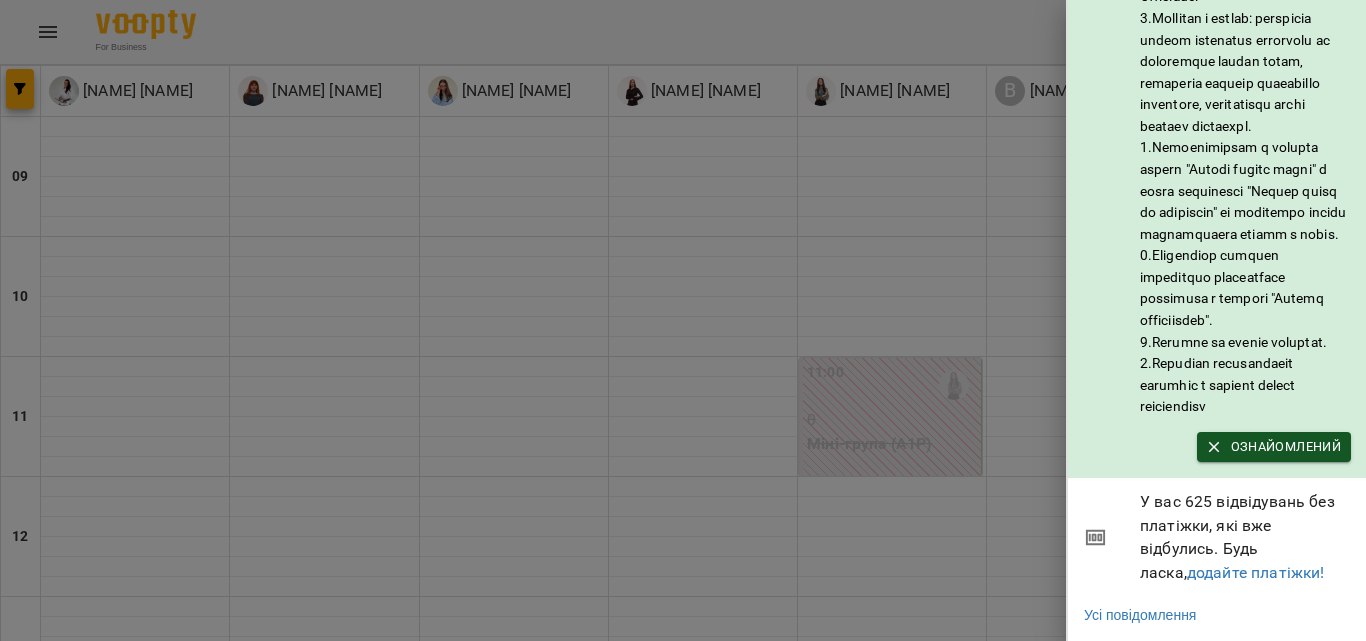 click at bounding box center (683, 320) 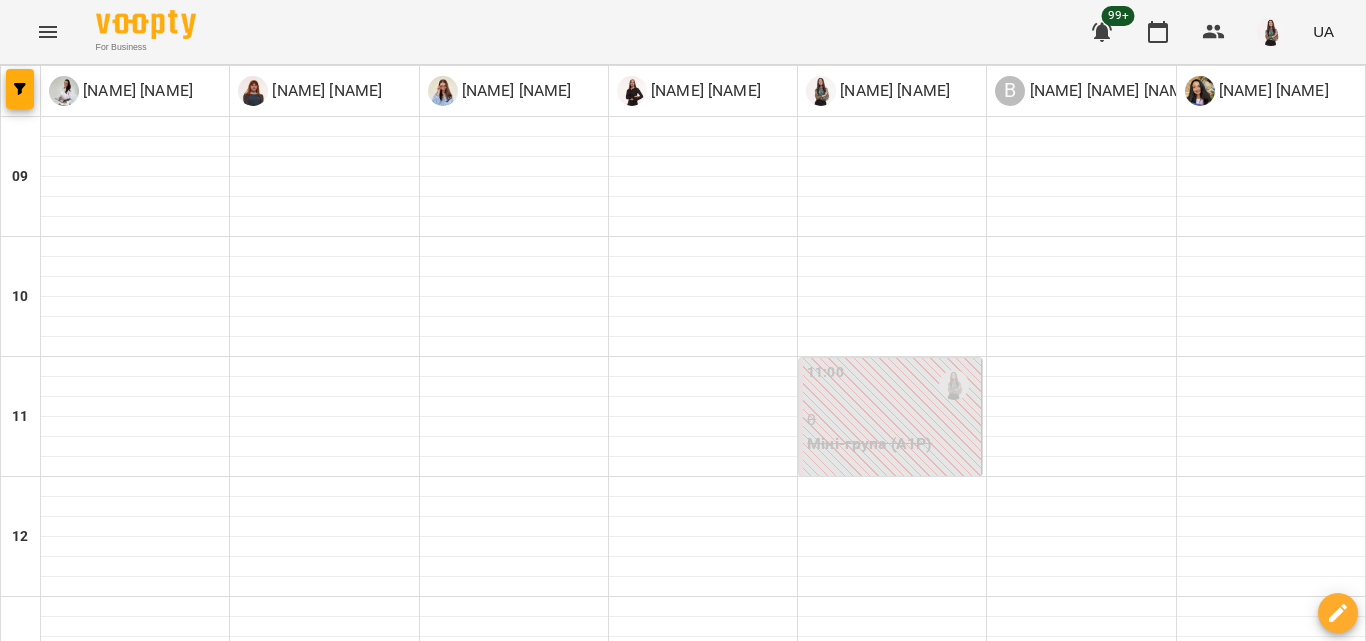 scroll, scrollTop: 729, scrollLeft: 0, axis: vertical 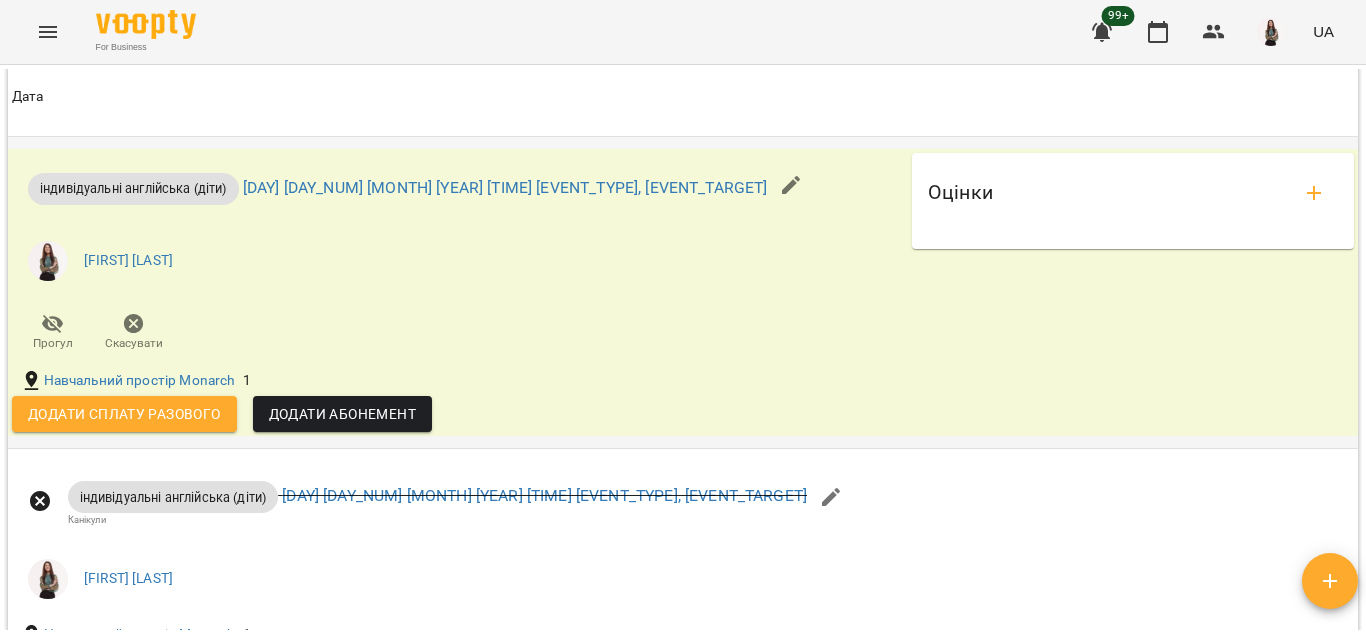 click on "Додати сплату разового" at bounding box center [124, 414] 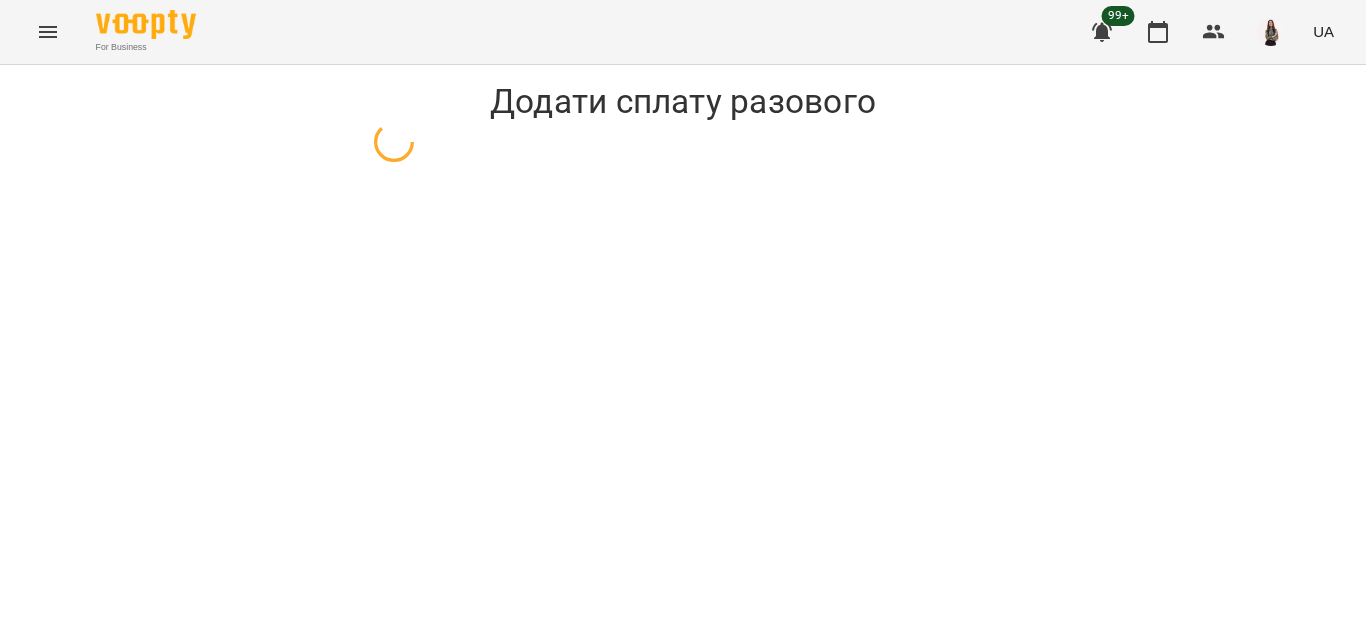 select on "**********" 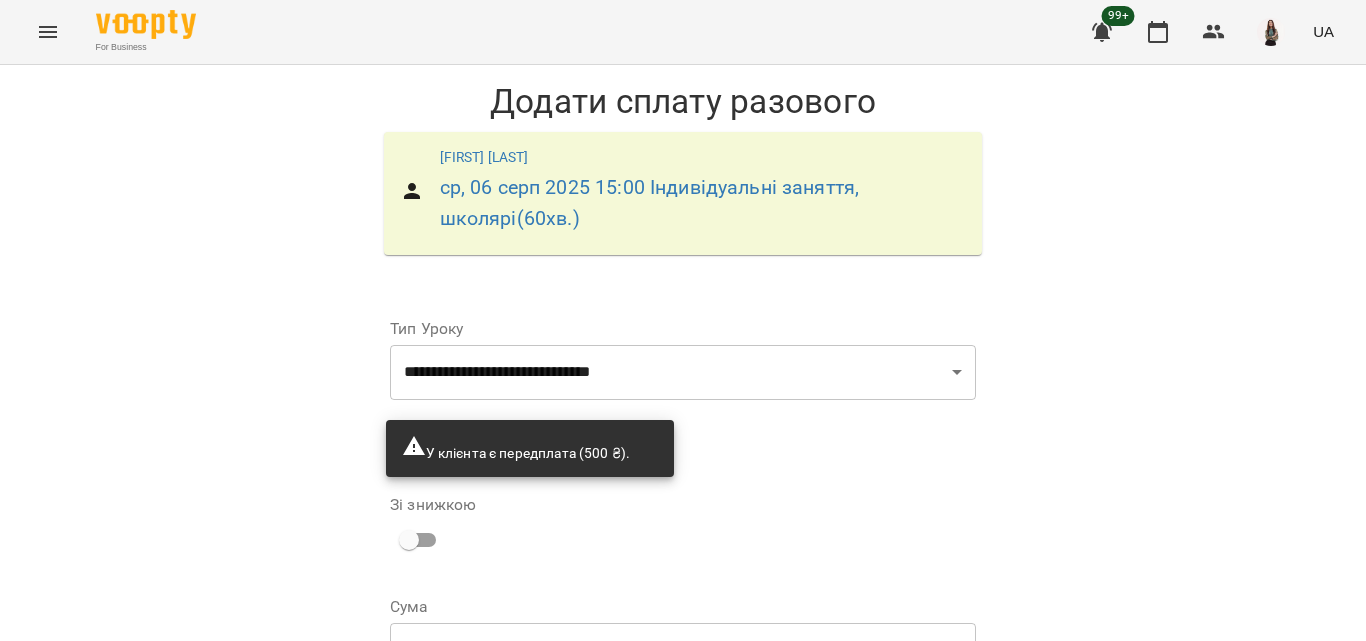 scroll, scrollTop: 191, scrollLeft: 0, axis: vertical 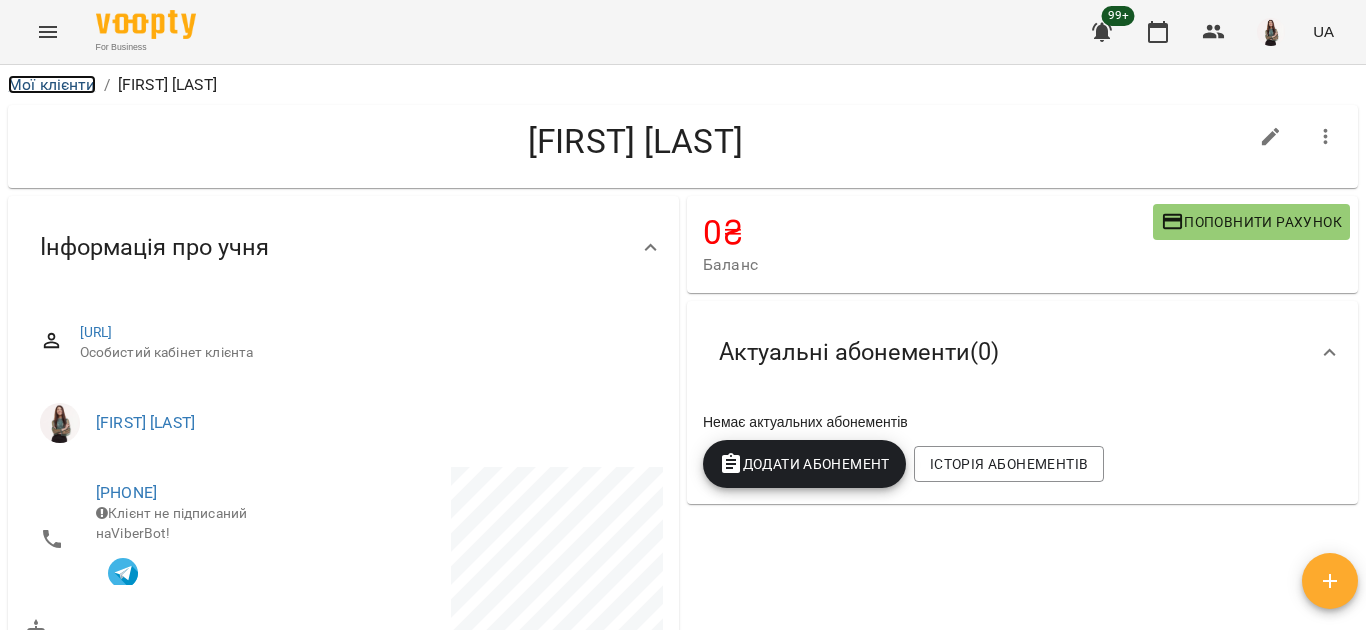click on "Мої клієнти" at bounding box center [52, 84] 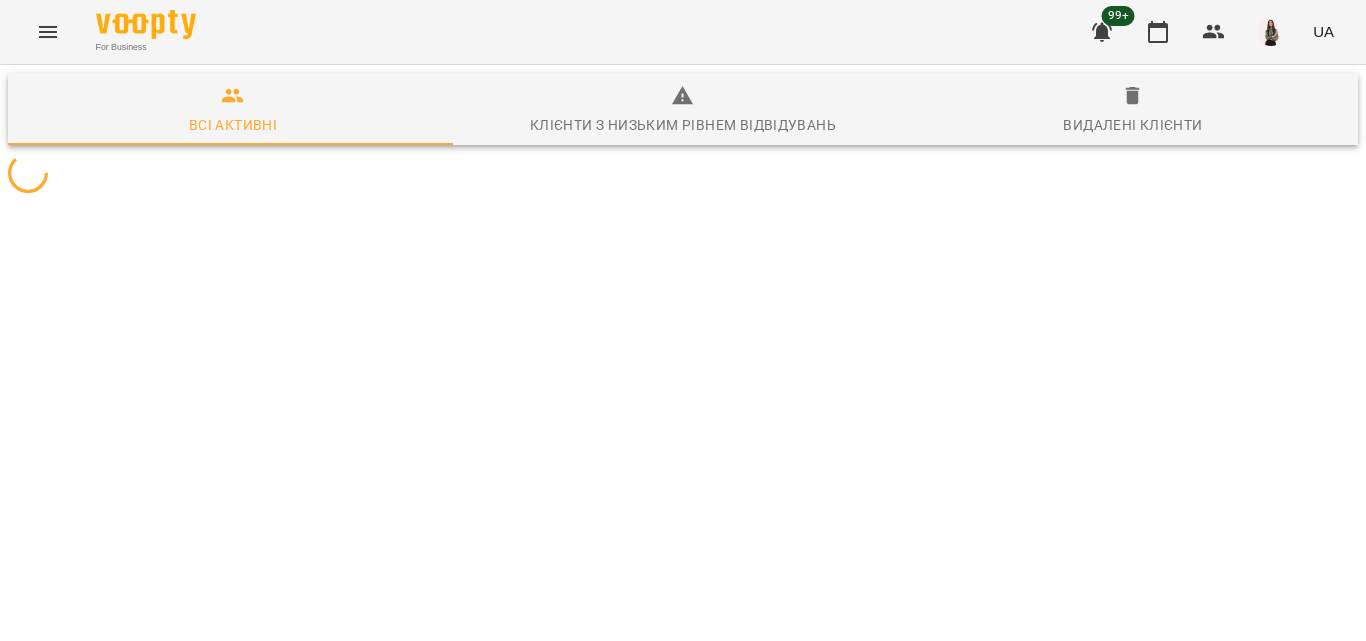 scroll, scrollTop: 0, scrollLeft: 0, axis: both 